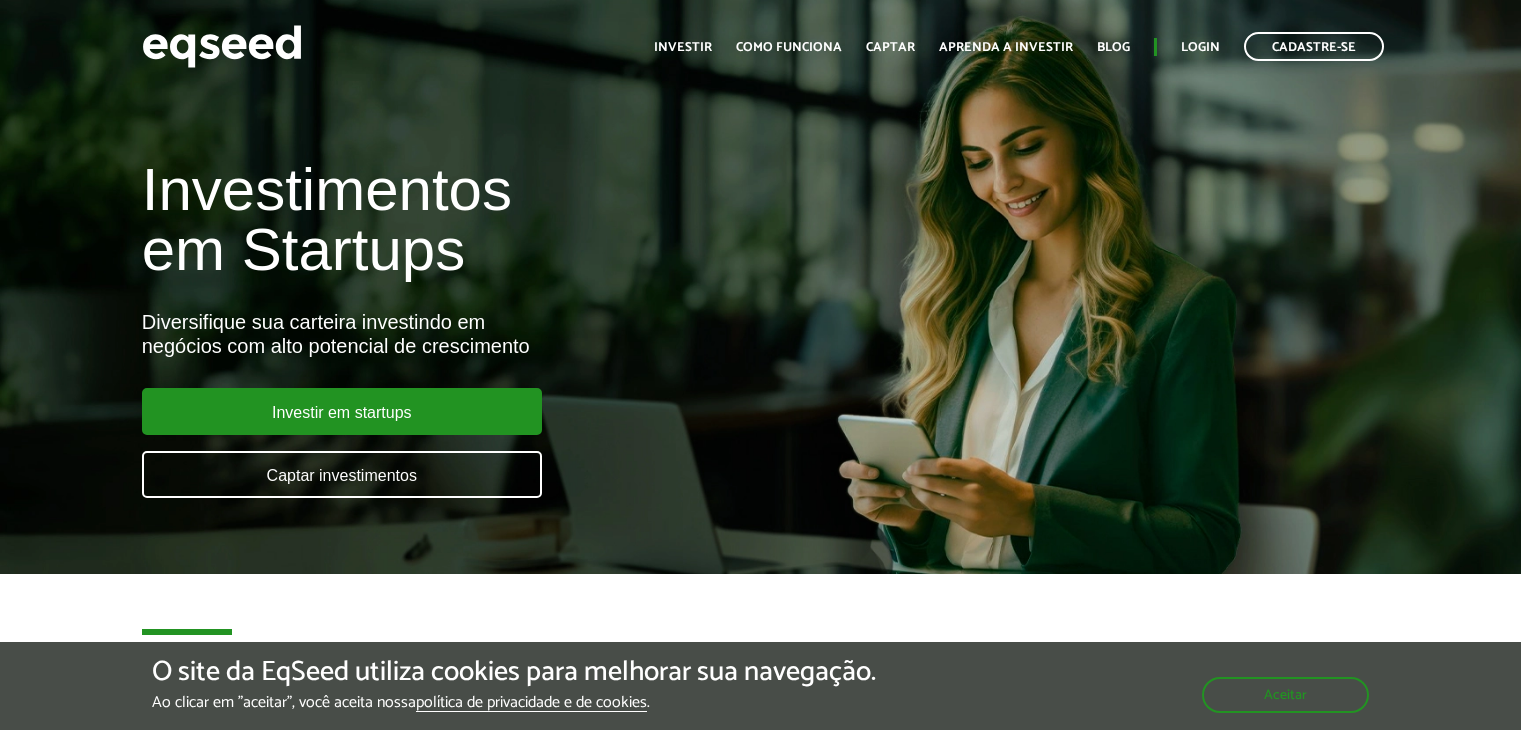 scroll, scrollTop: 0, scrollLeft: 0, axis: both 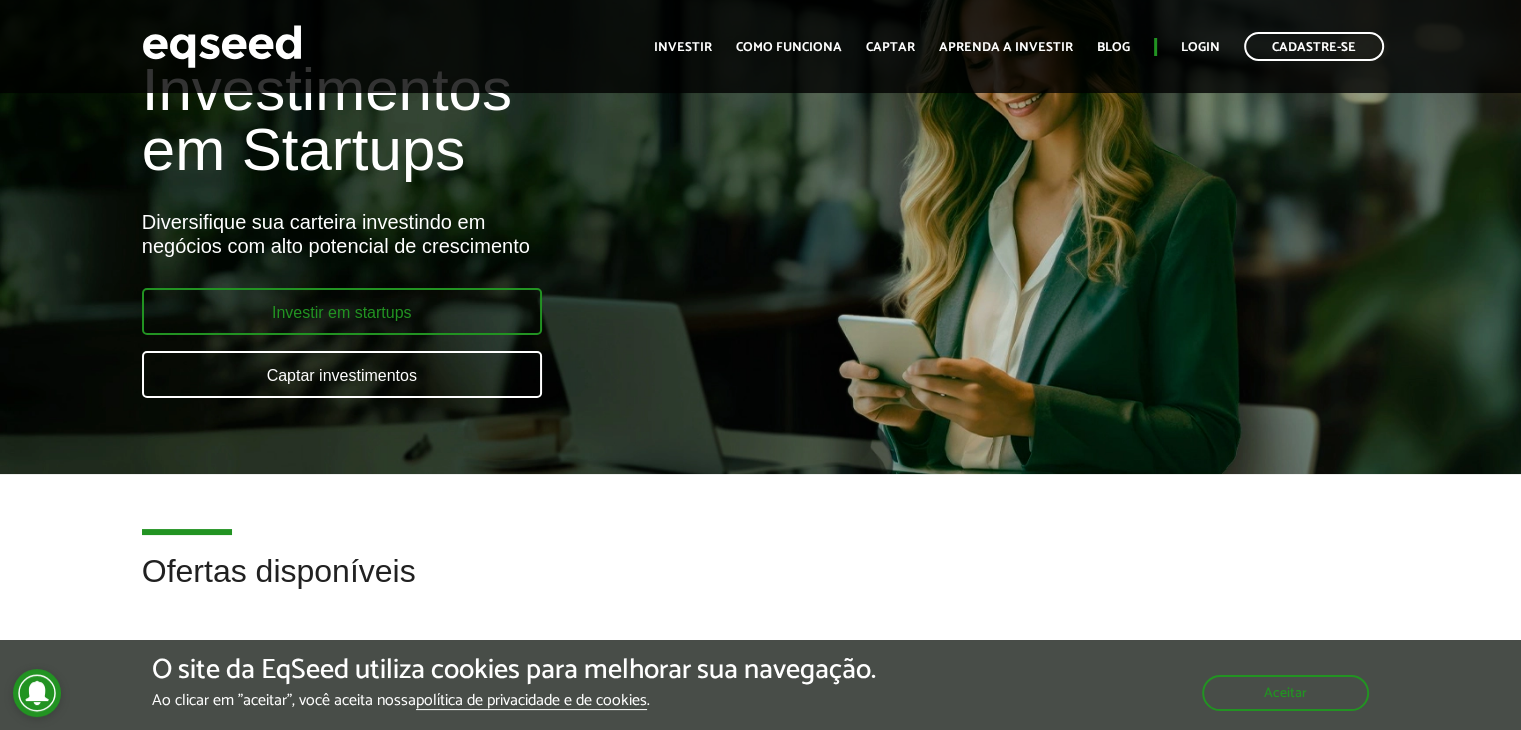 click on "Investir em startups" at bounding box center (342, 311) 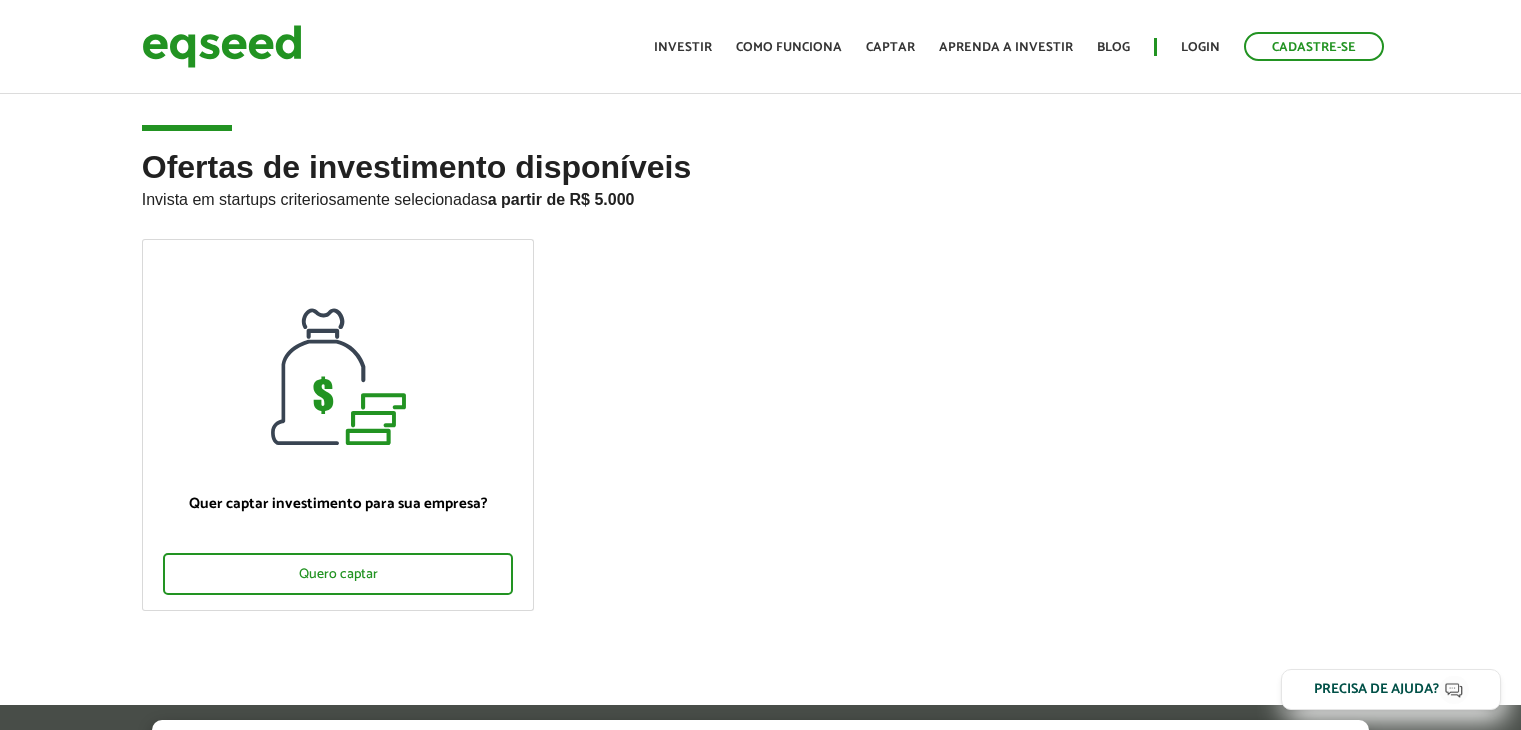 scroll, scrollTop: 0, scrollLeft: 0, axis: both 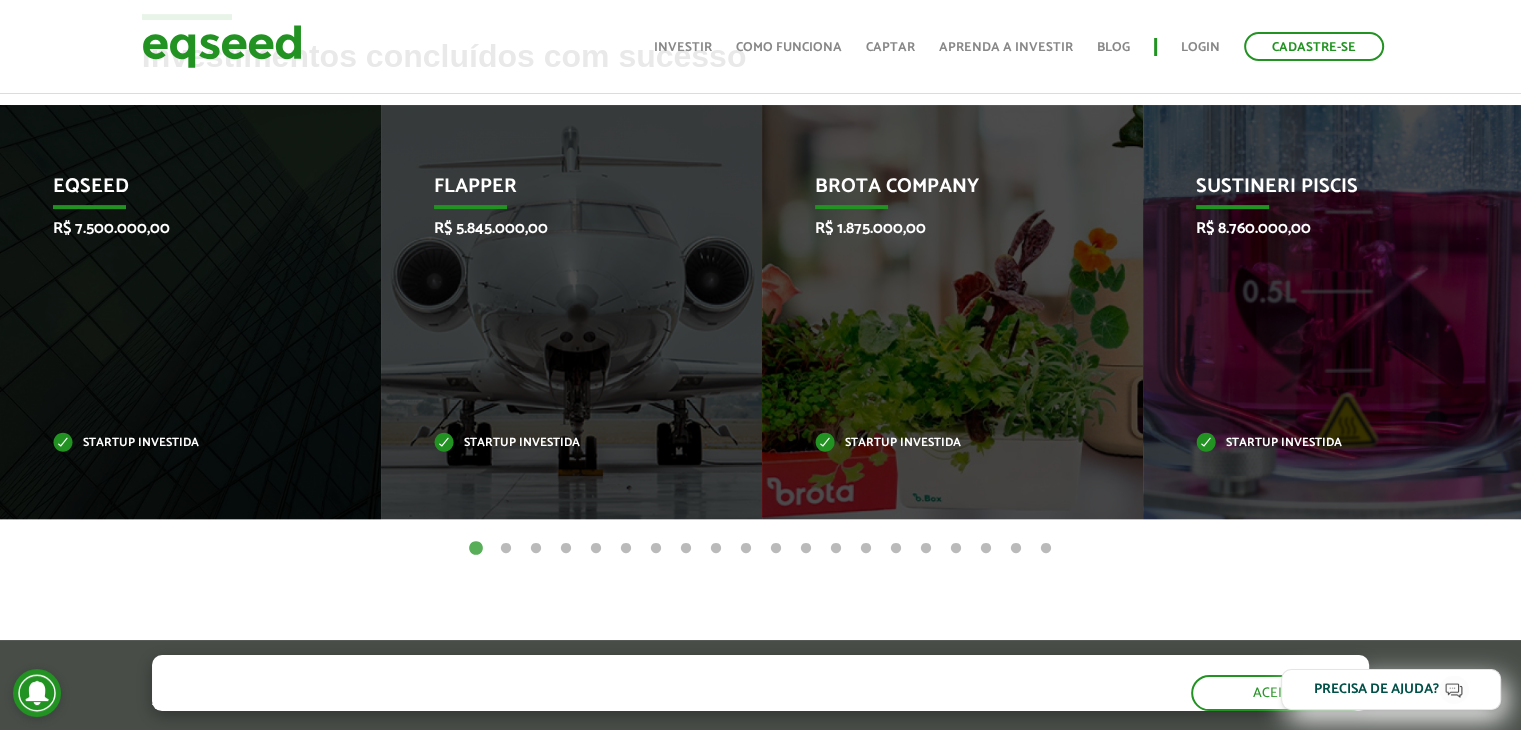 click on "2" at bounding box center (506, 549) 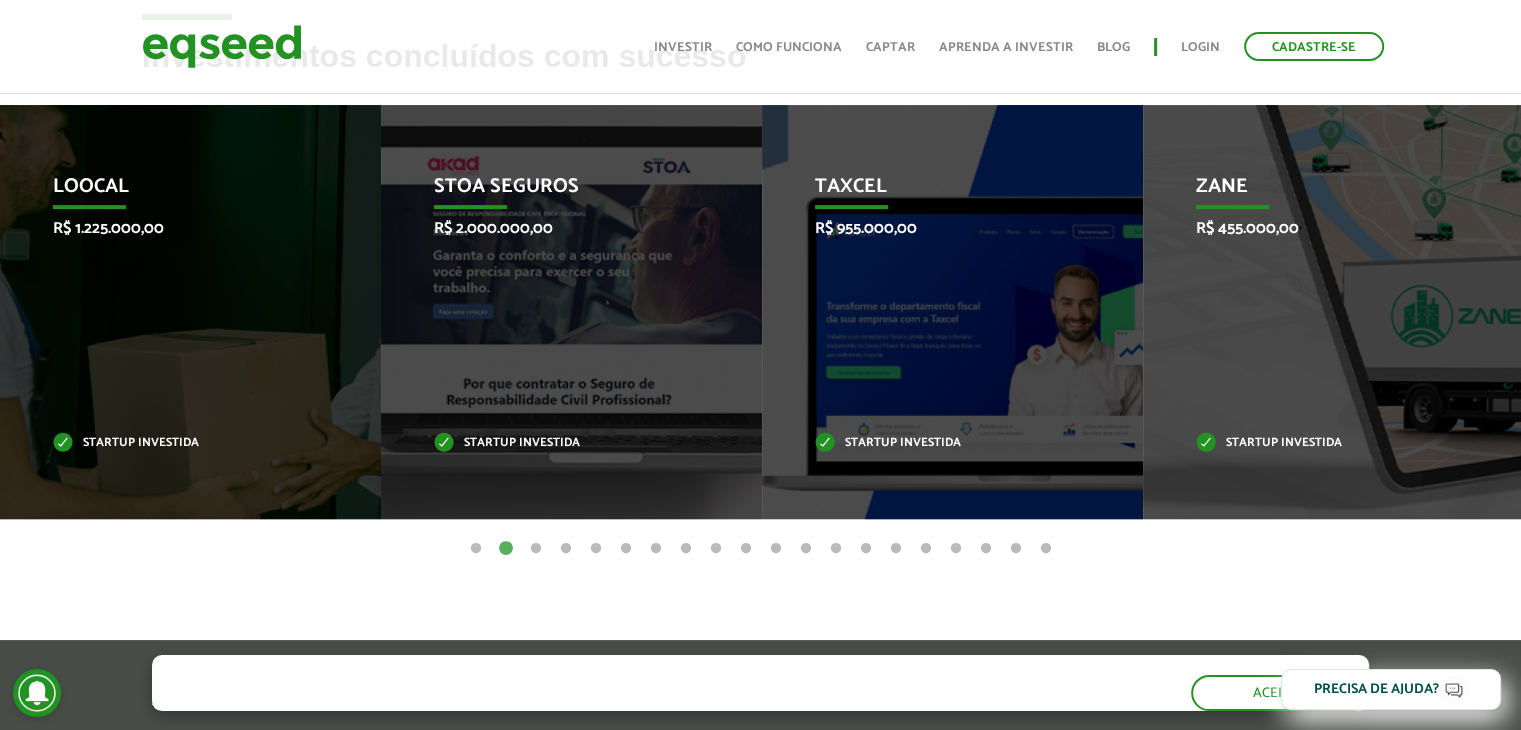 click on "1" at bounding box center [476, 549] 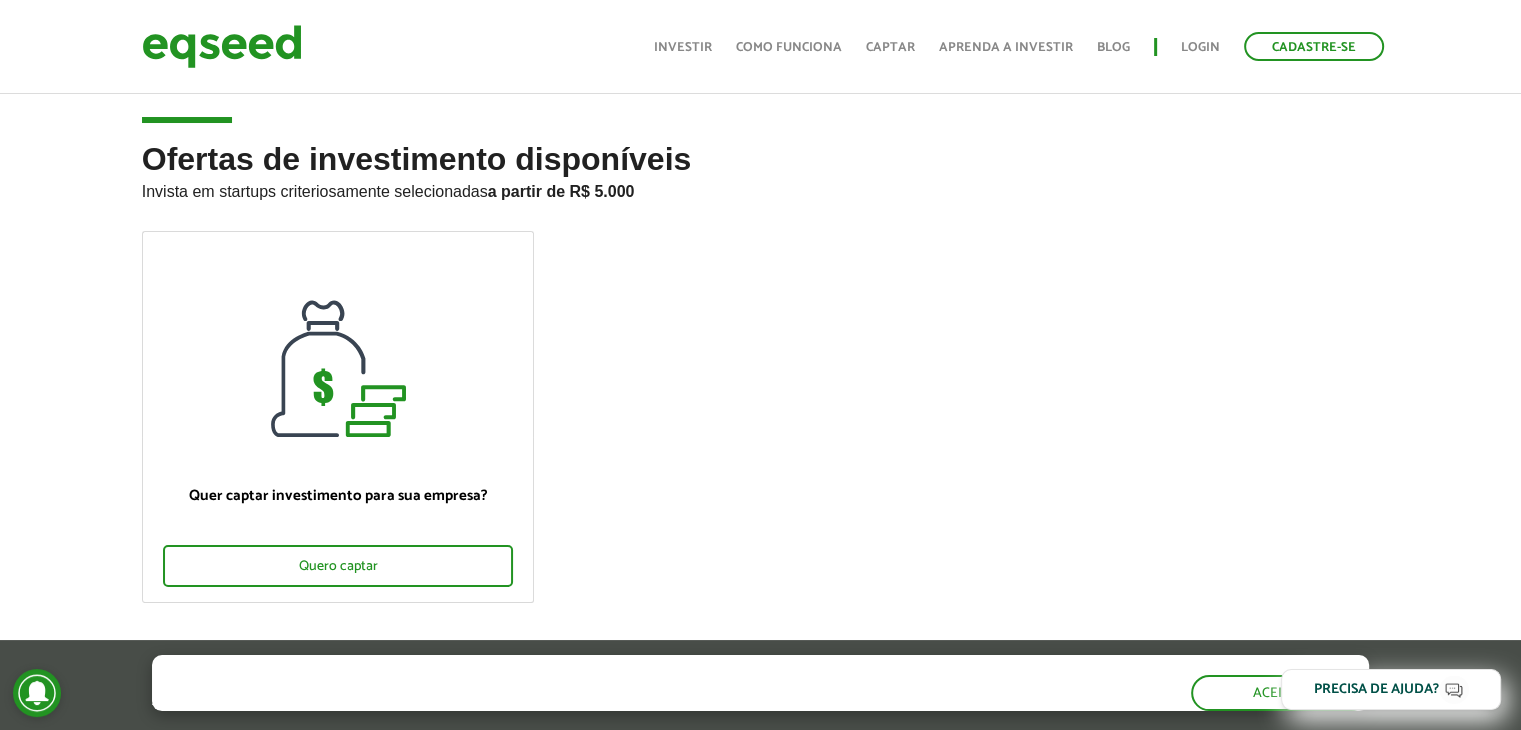 scroll, scrollTop: 0, scrollLeft: 0, axis: both 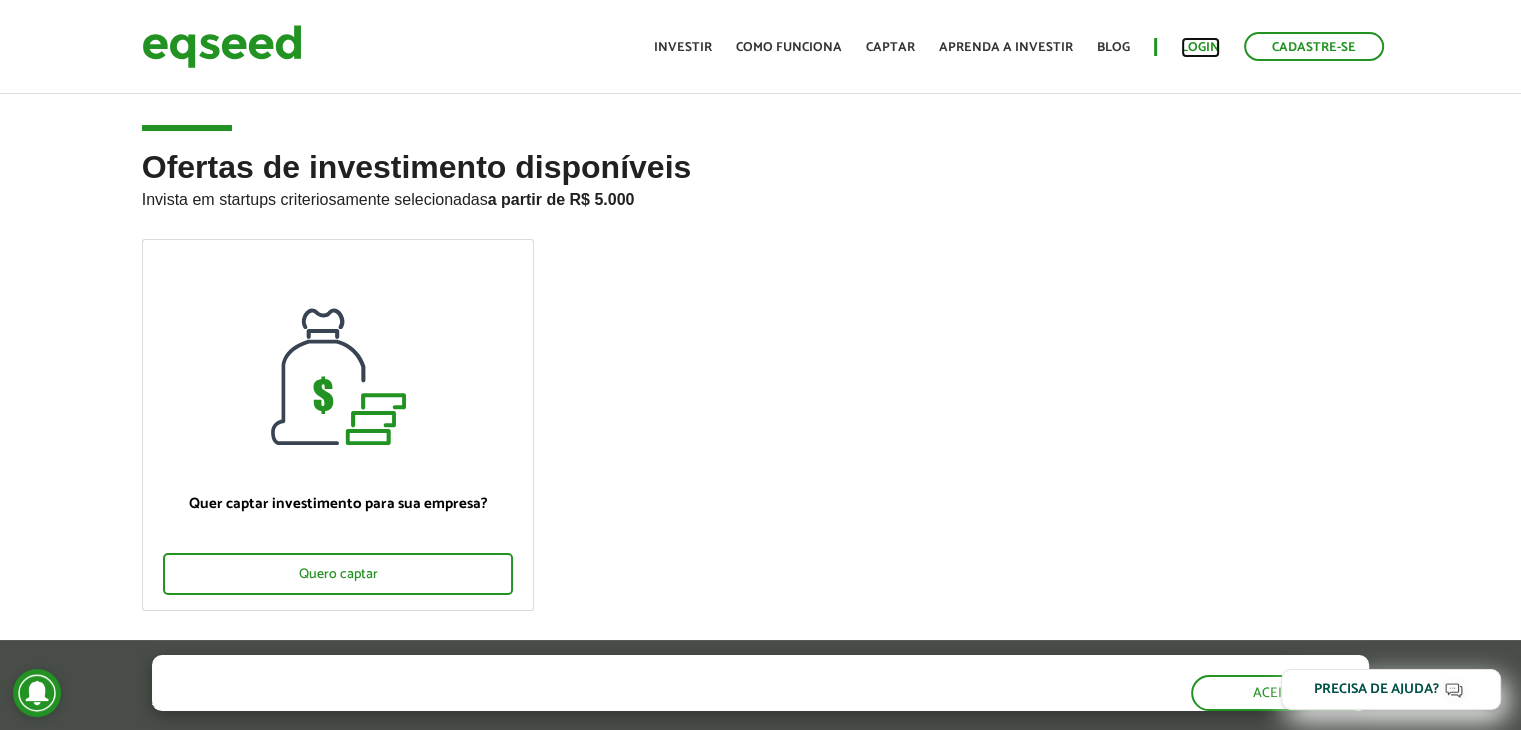 click on "Login" at bounding box center [1200, 47] 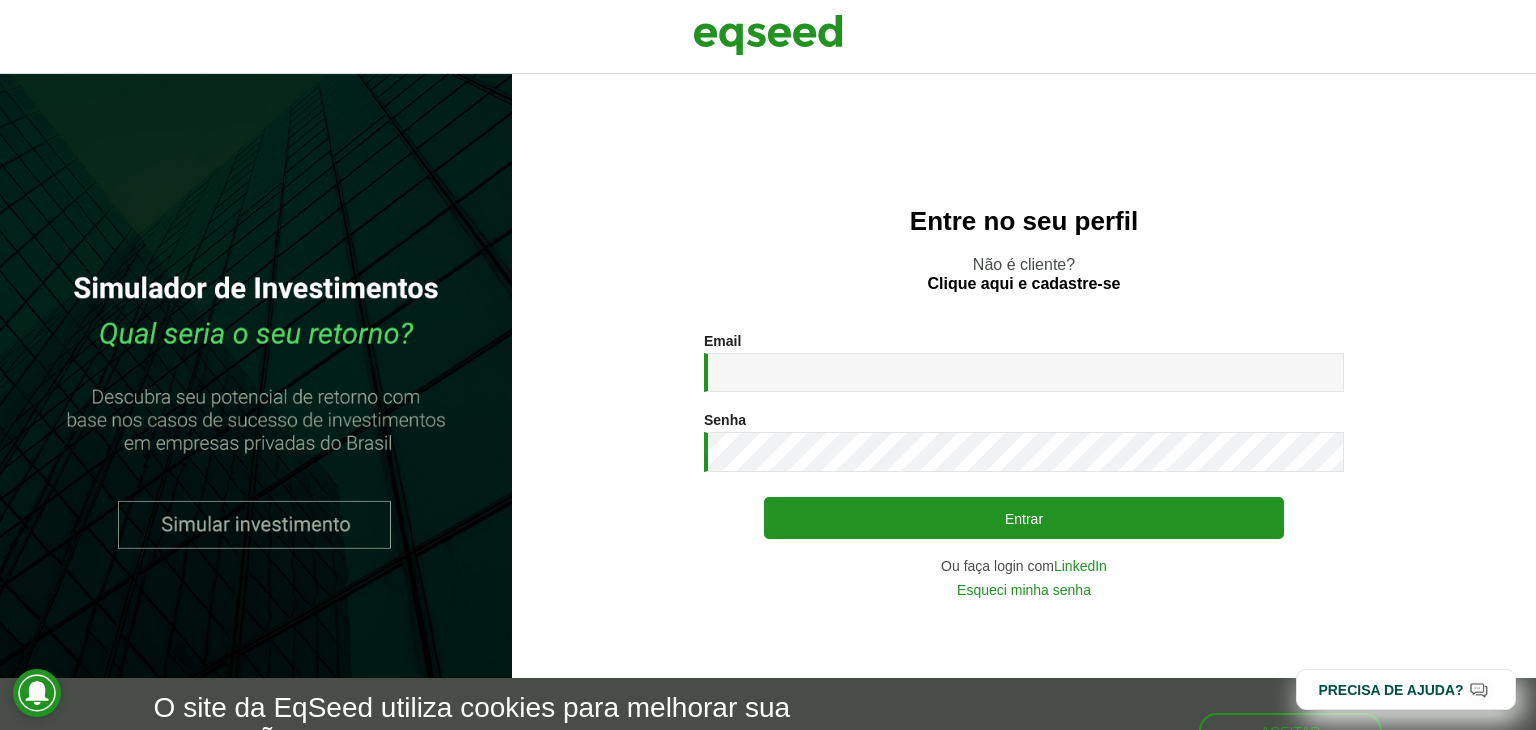 scroll, scrollTop: 0, scrollLeft: 0, axis: both 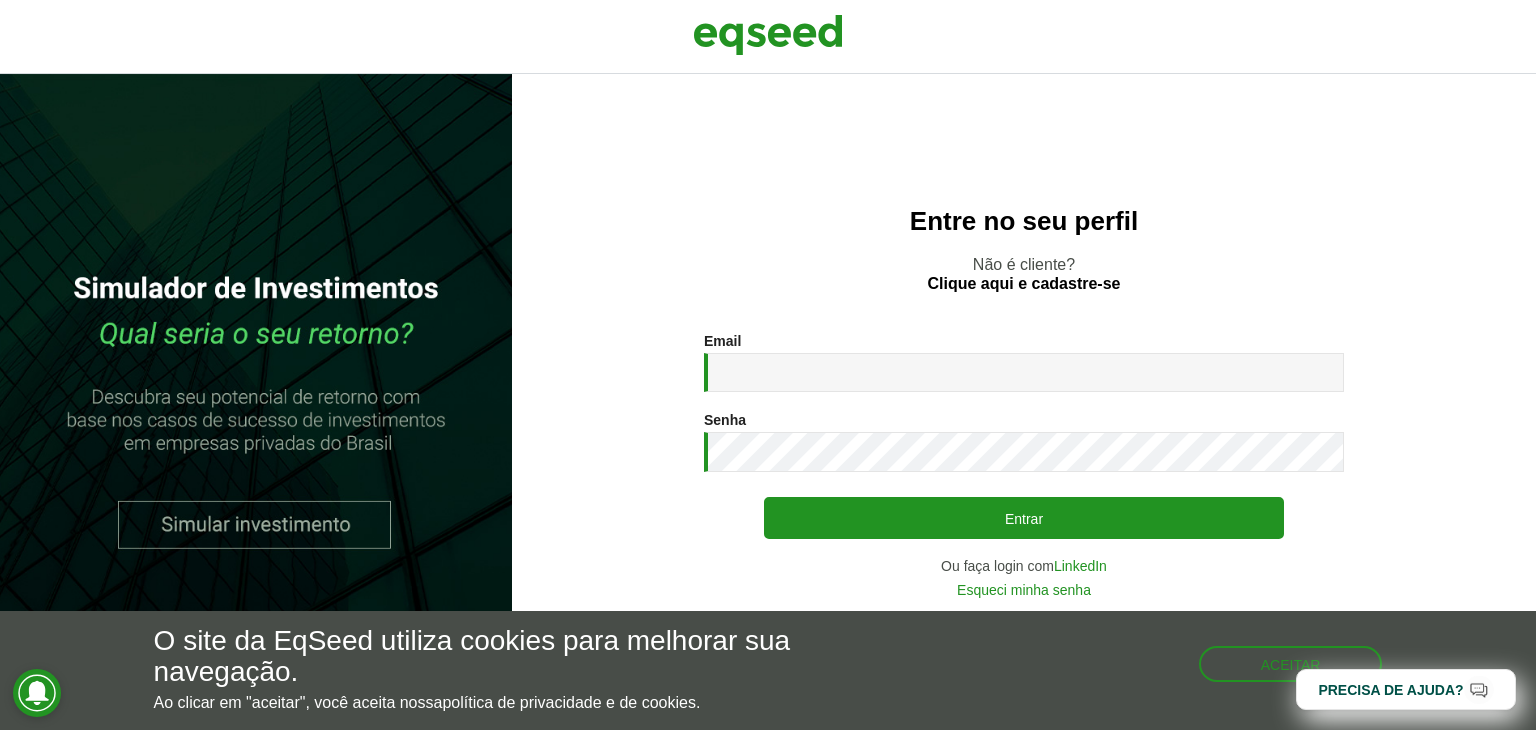 click at bounding box center (768, 37) 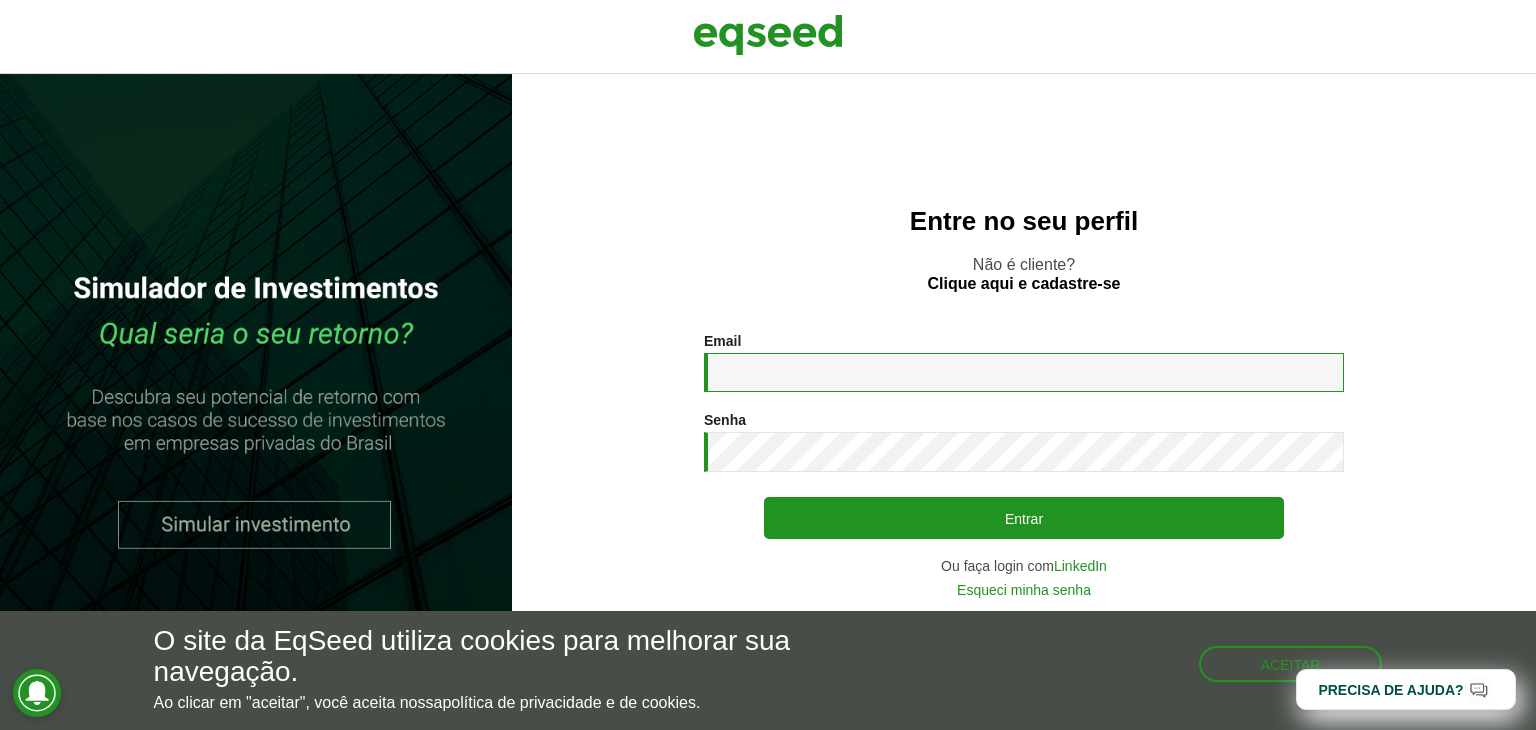 click on "Email  *" at bounding box center [1024, 372] 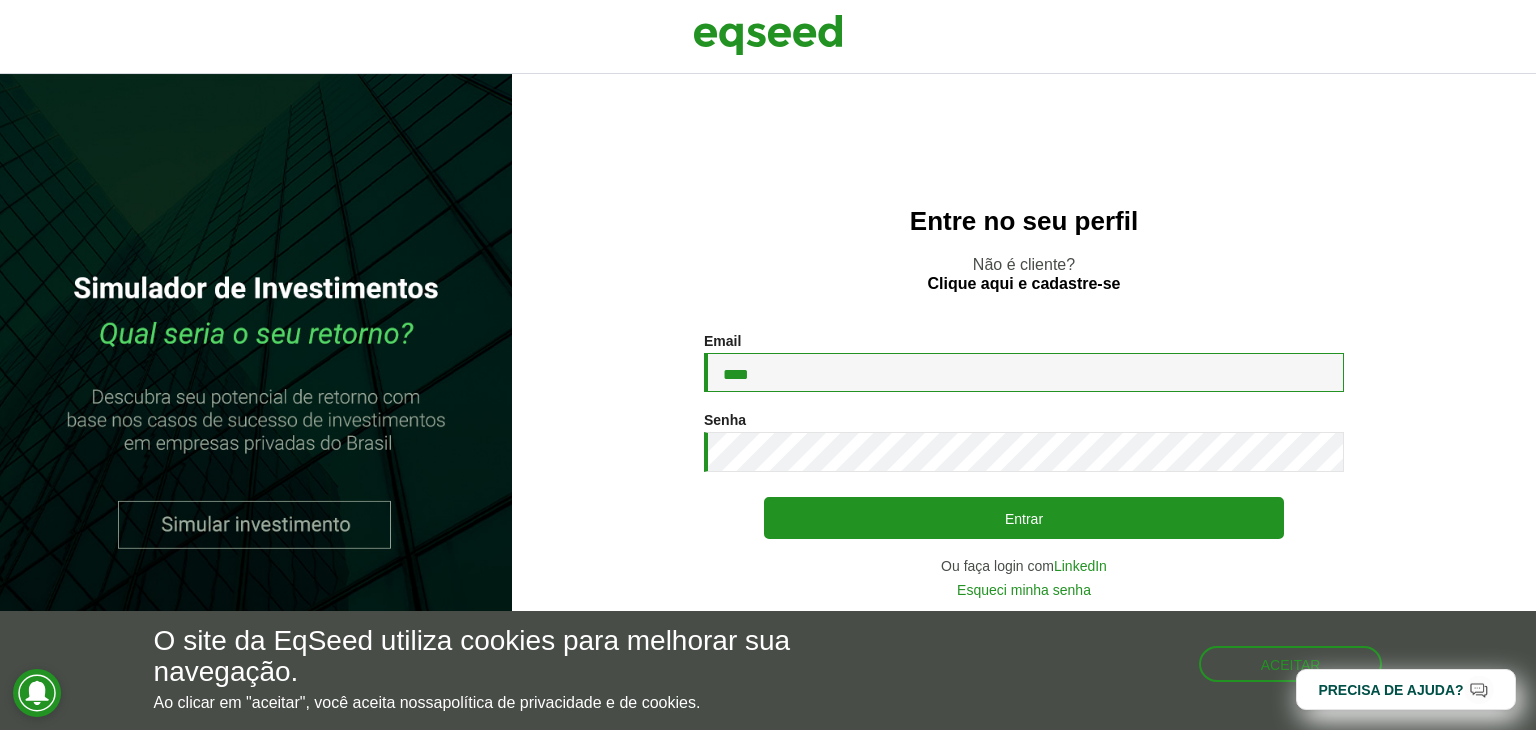 click on "****" at bounding box center [1024, 372] 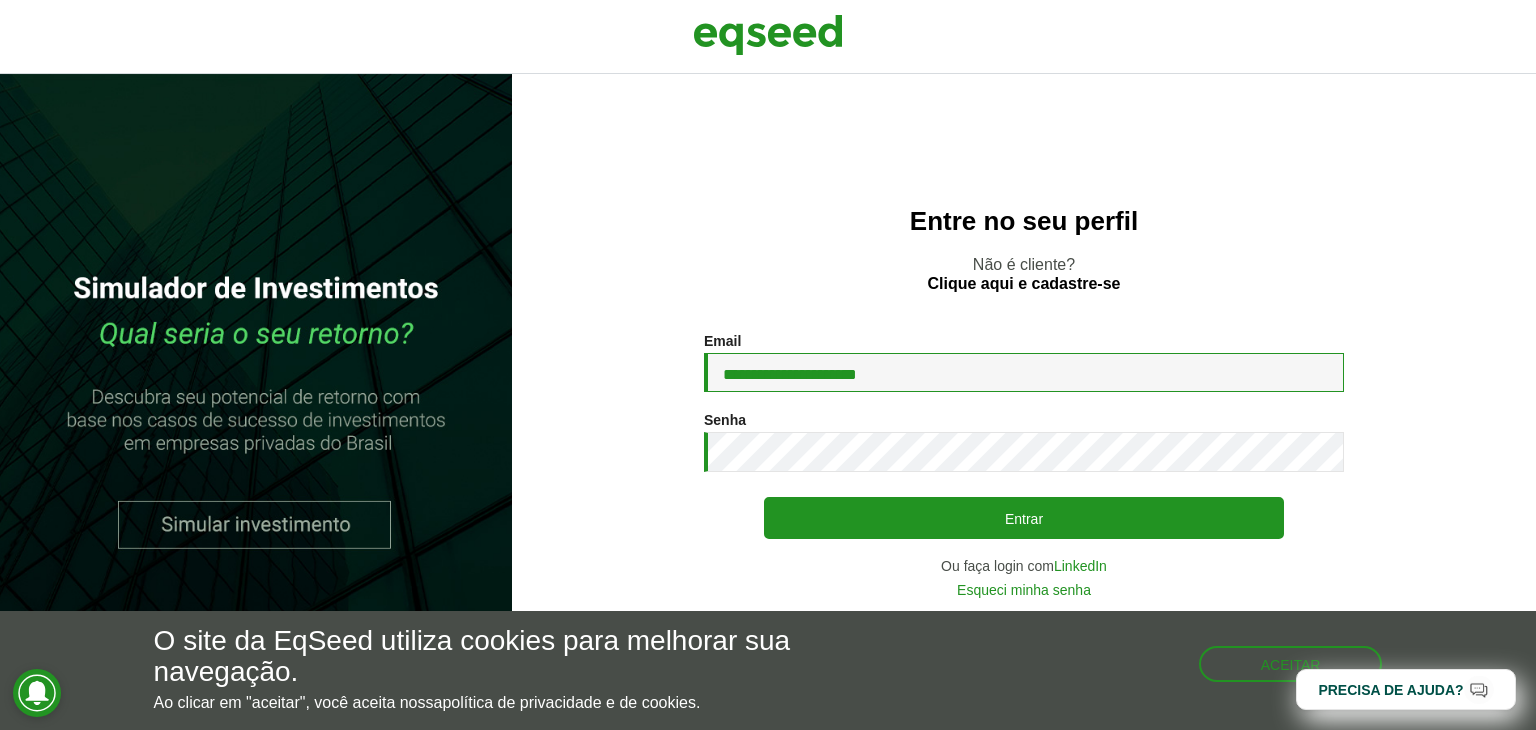 type on "**********" 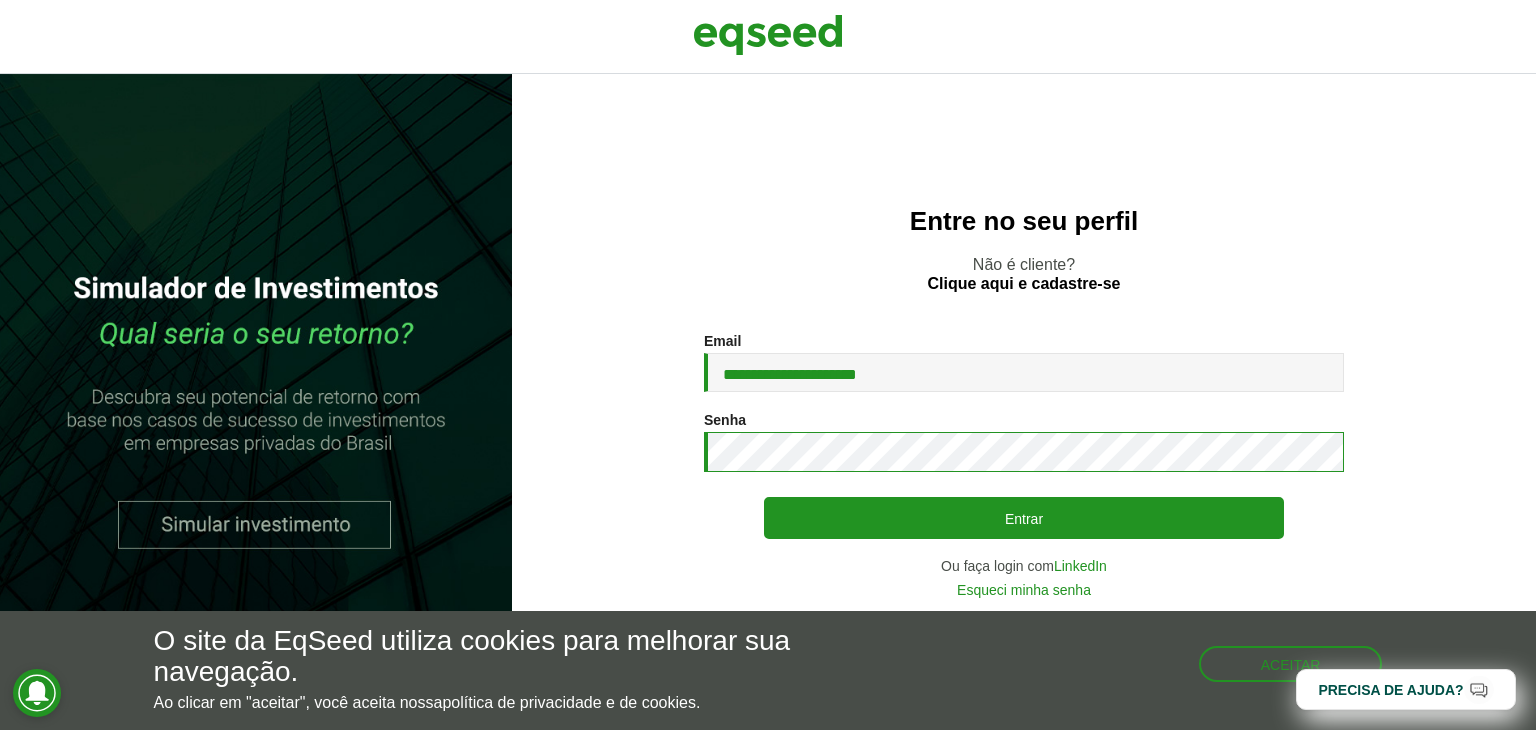 click on "Entrar" at bounding box center [1024, 518] 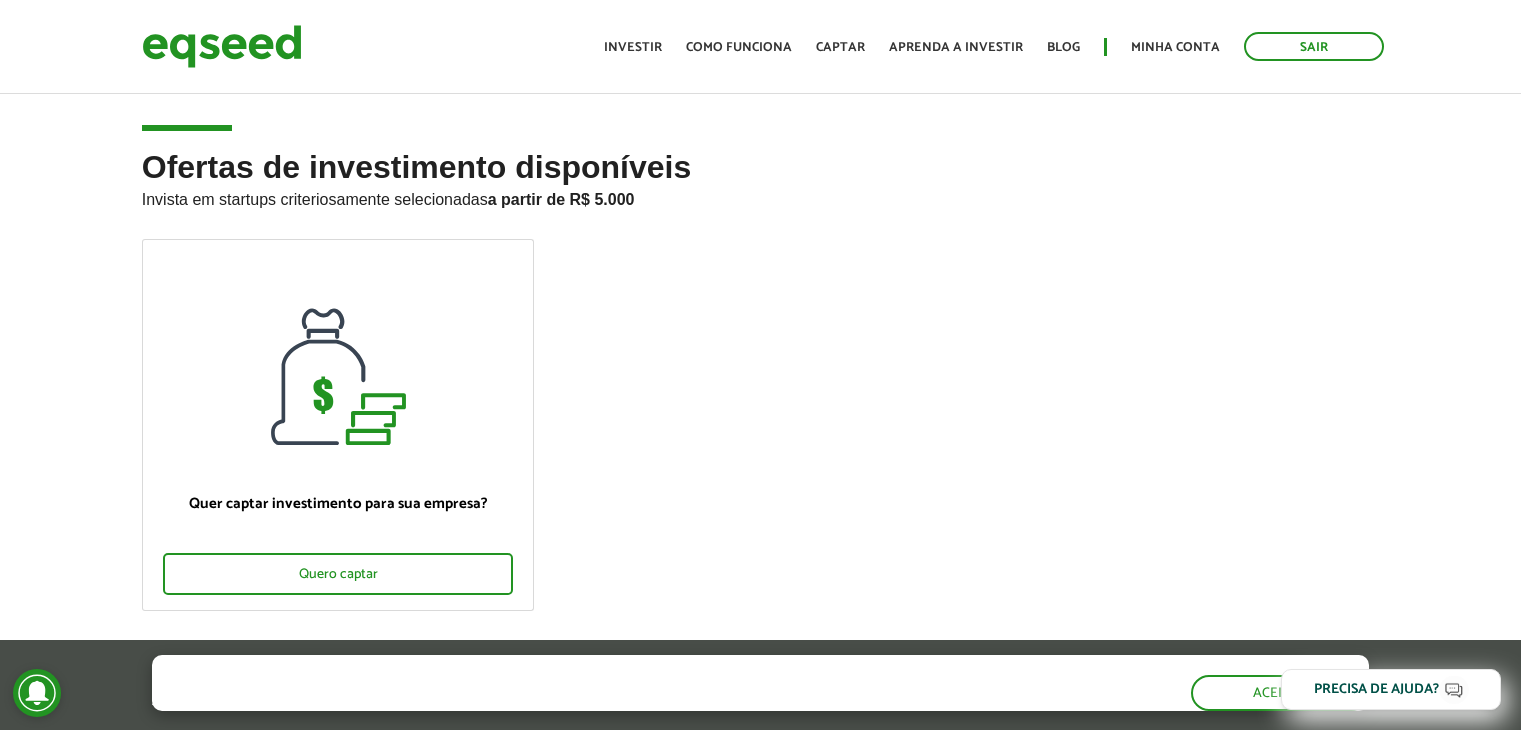 scroll, scrollTop: 0, scrollLeft: 0, axis: both 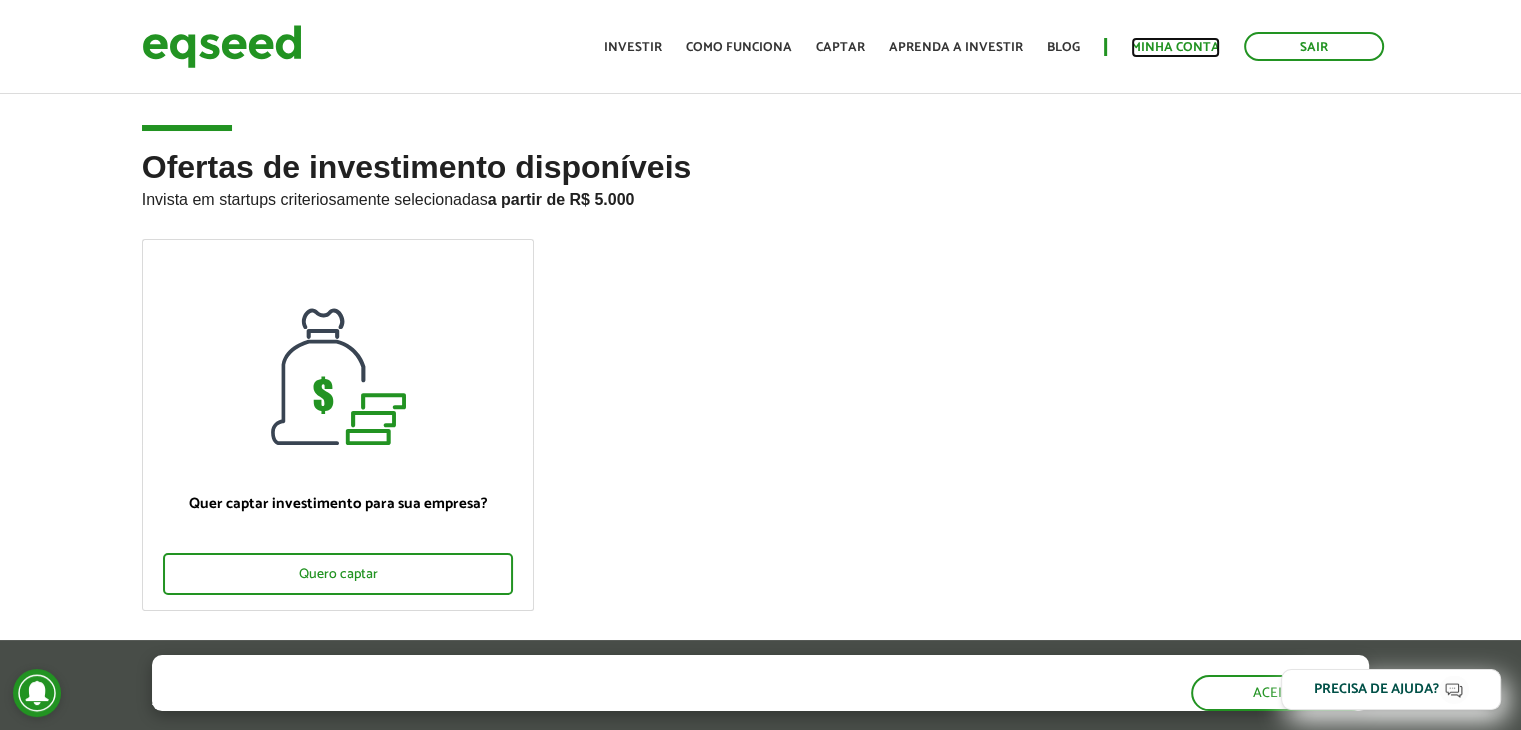 click on "Minha conta" at bounding box center [1175, 47] 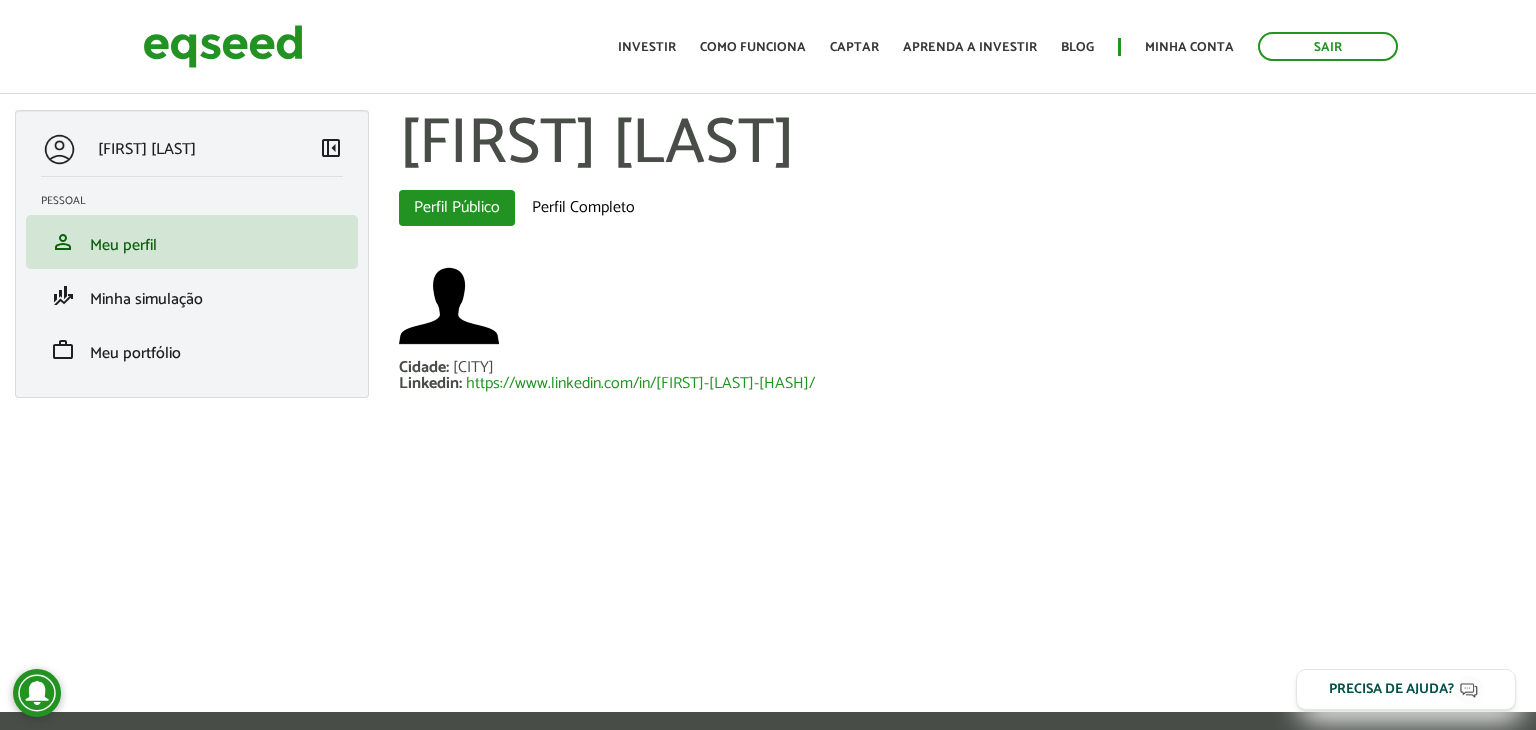 scroll, scrollTop: 0, scrollLeft: 0, axis: both 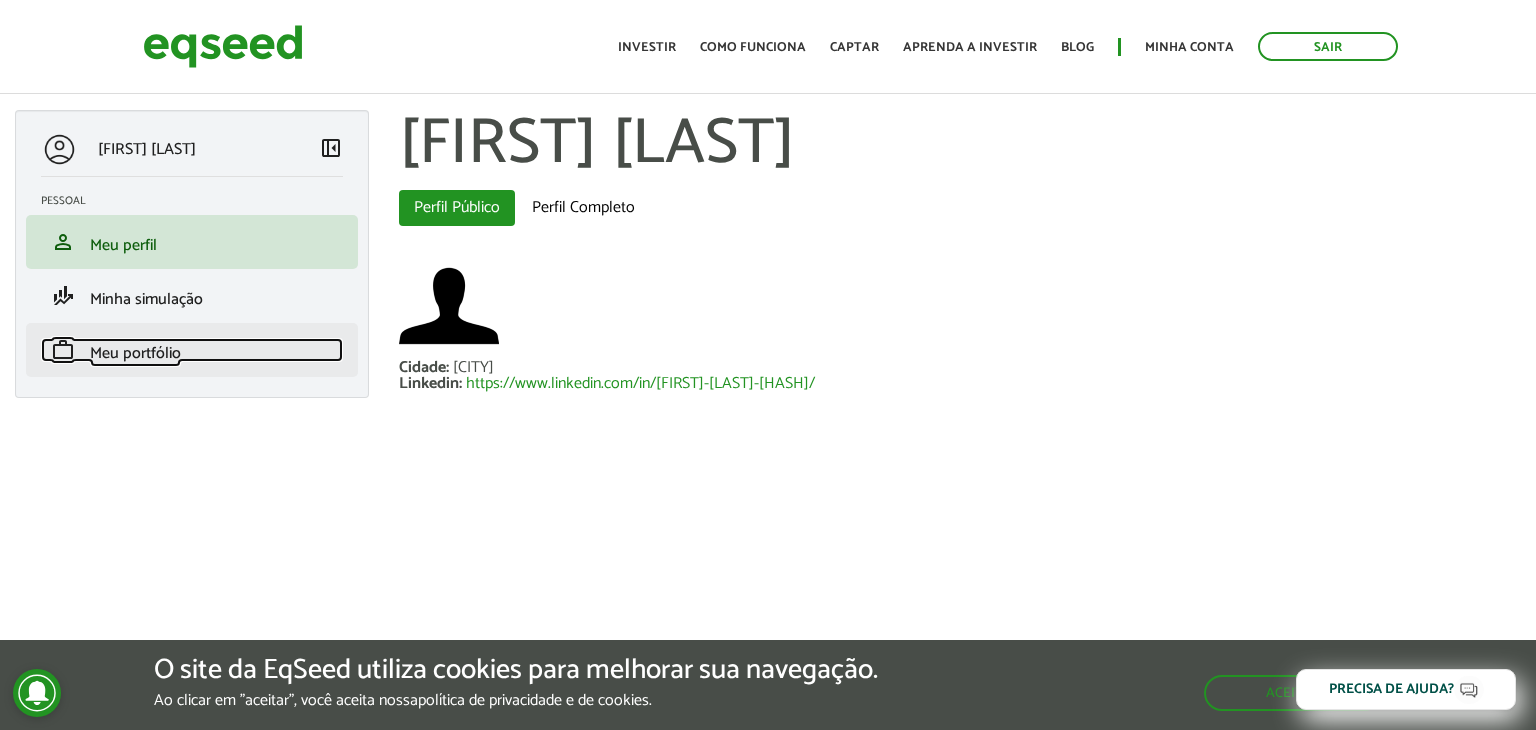 click on "Meu portfólio" at bounding box center (135, 353) 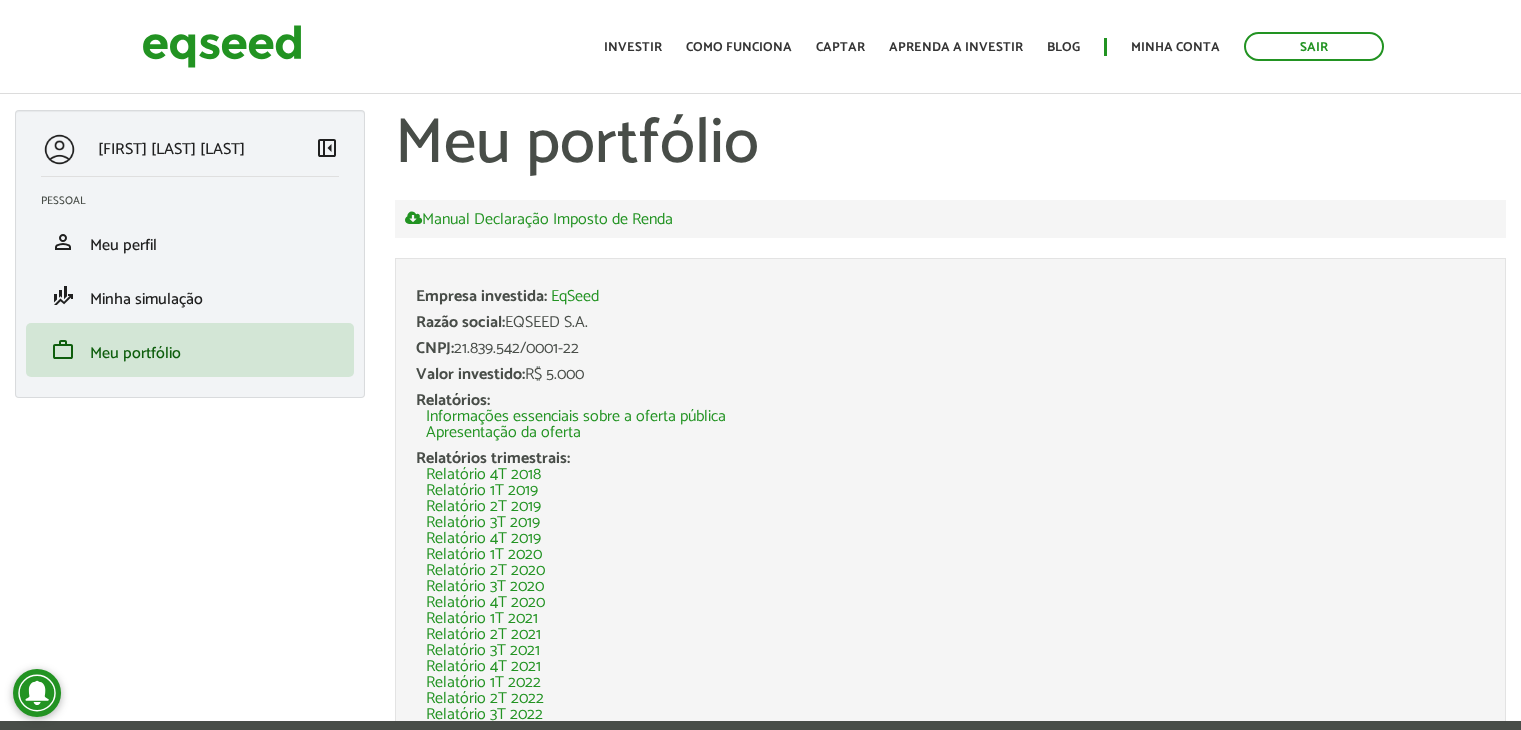 scroll, scrollTop: 0, scrollLeft: 0, axis: both 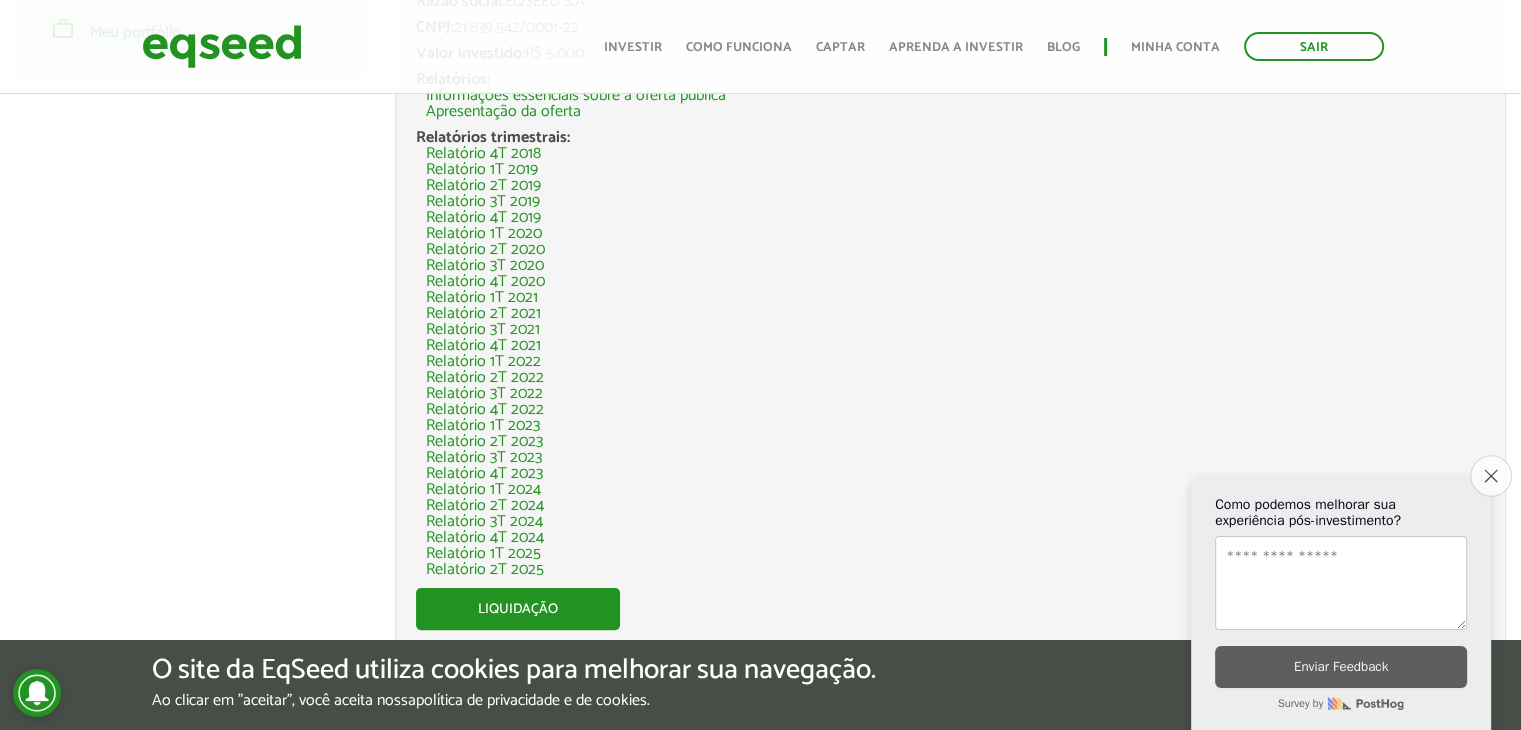 click 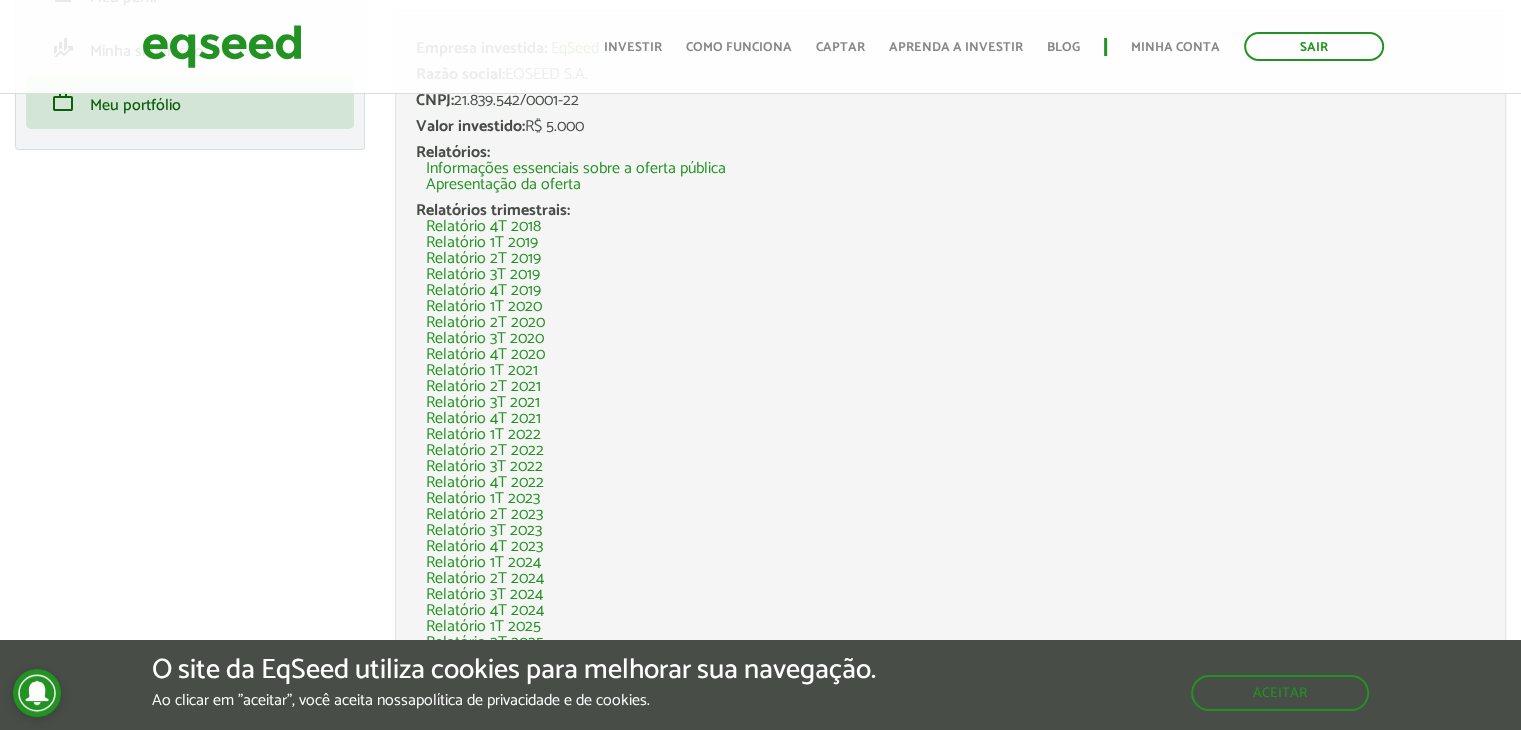 scroll, scrollTop: 321, scrollLeft: 0, axis: vertical 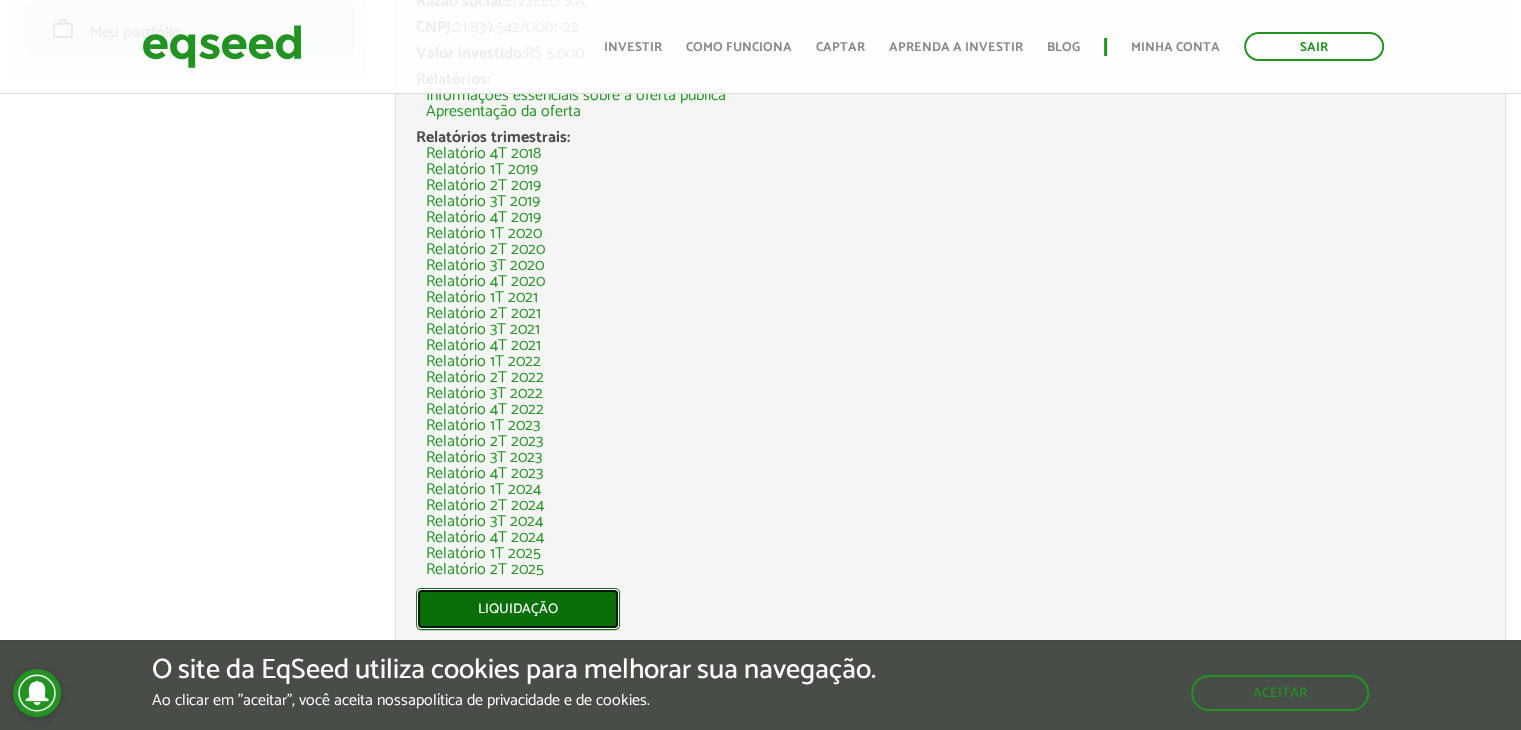 click on "Liquidação" at bounding box center (518, 609) 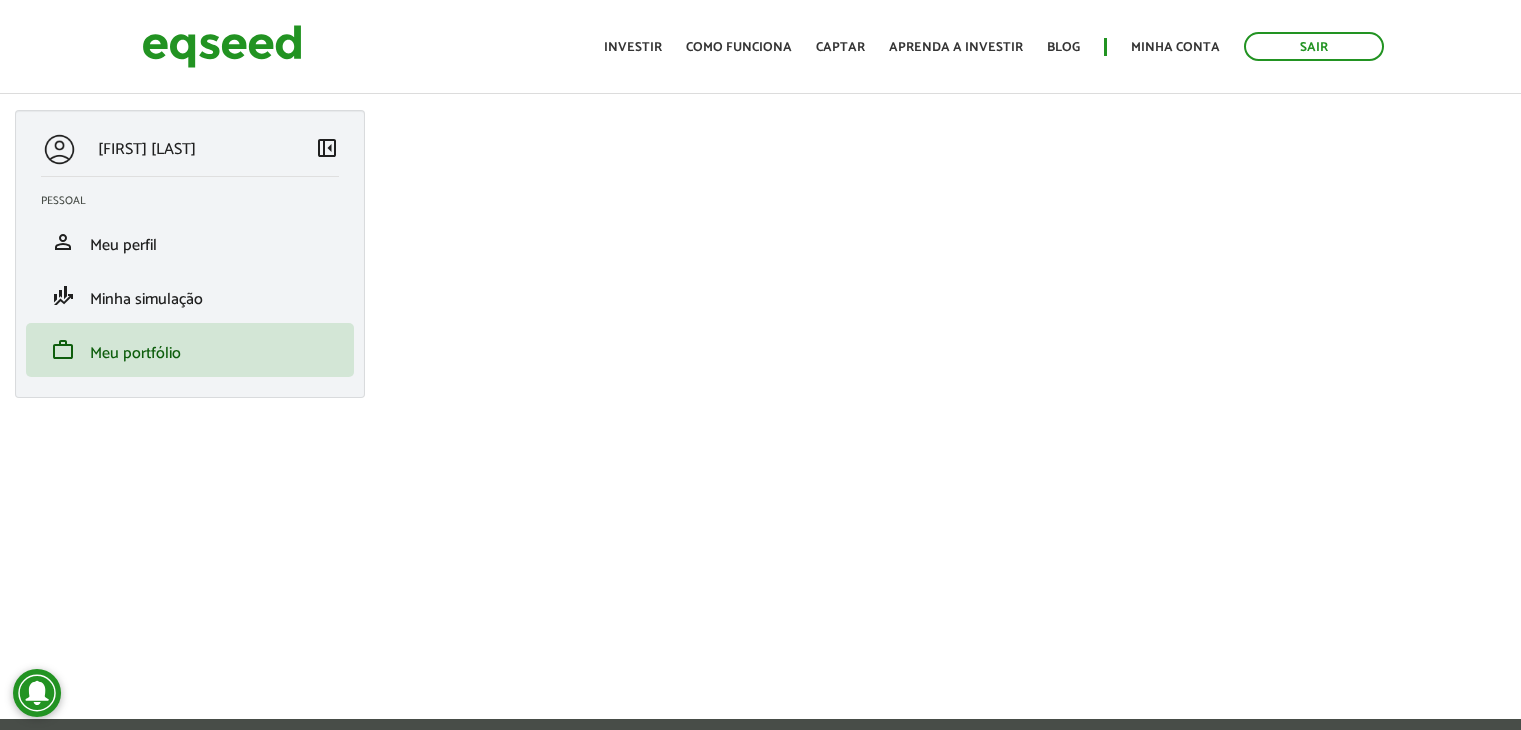 scroll, scrollTop: 0, scrollLeft: 0, axis: both 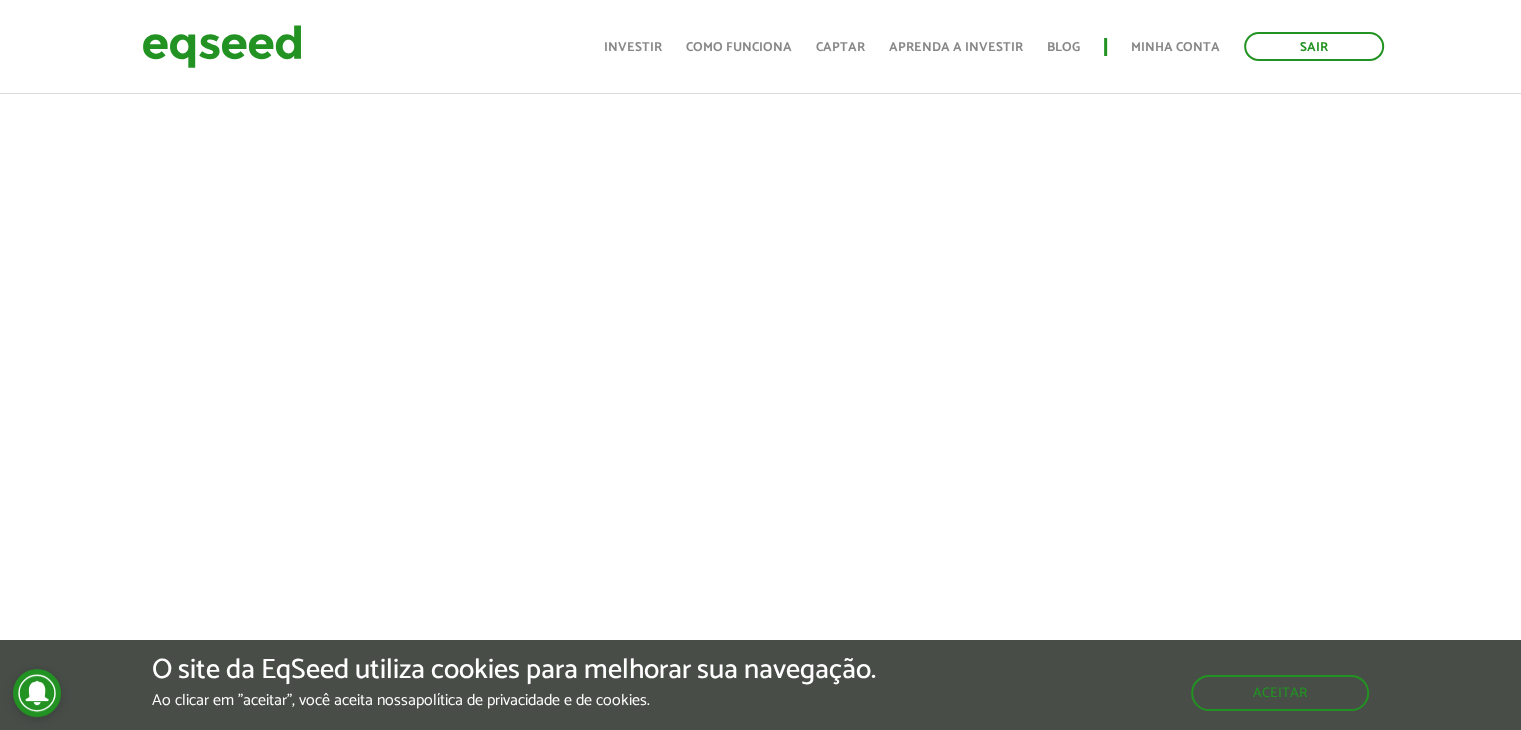 click on "[FIRST] [LAST]
left_panel_close
Pessoal
person Meu perfil
finance_mode Minha simulação
work Meu portfólio
Liquidação
Voltar" at bounding box center (760, 637) 